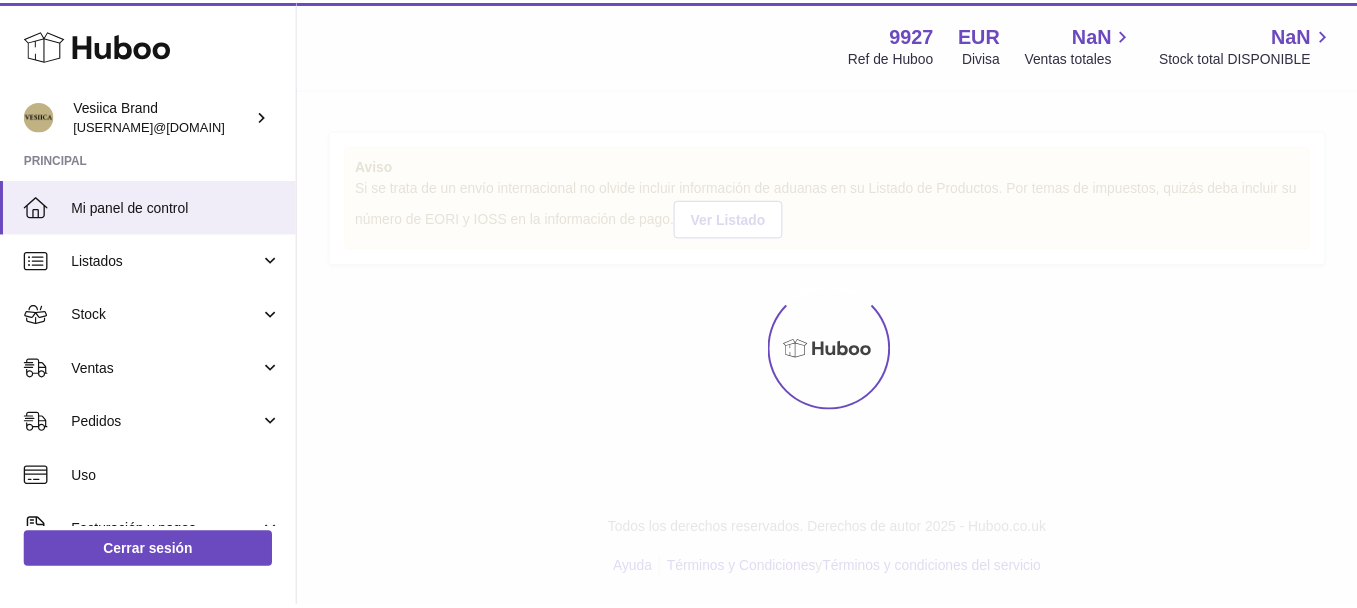 scroll, scrollTop: 0, scrollLeft: 0, axis: both 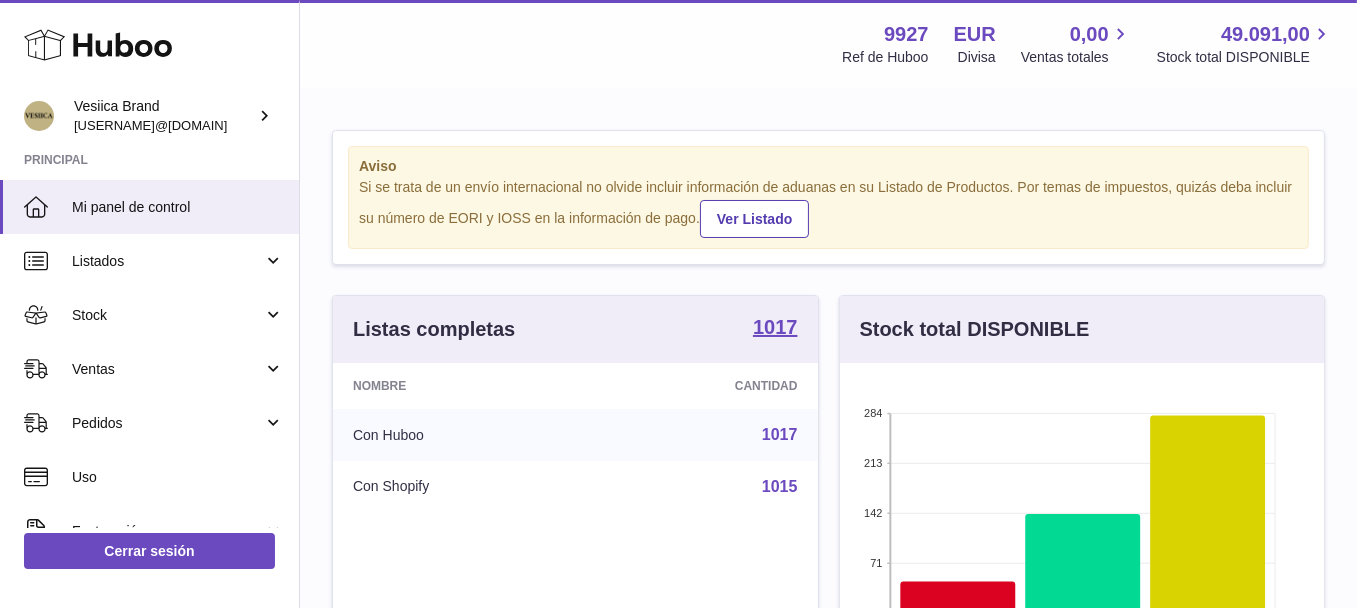 click on "Listas completas   1017" at bounding box center [575, 329] 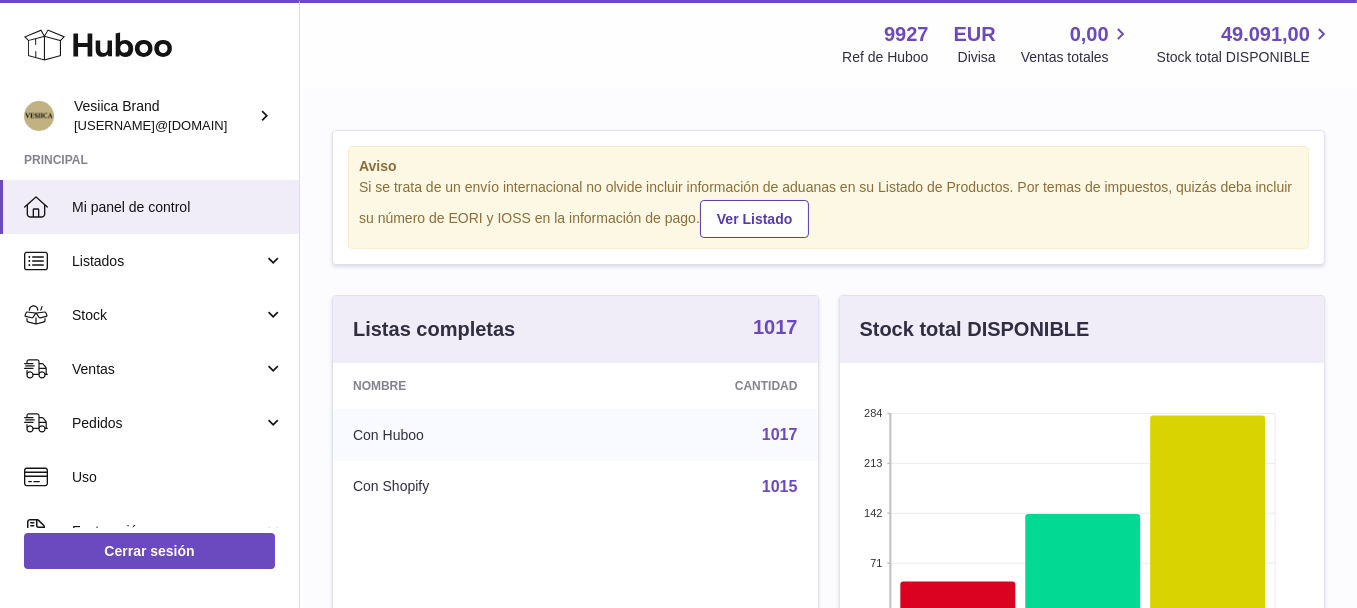 click on "1017" at bounding box center [775, 327] 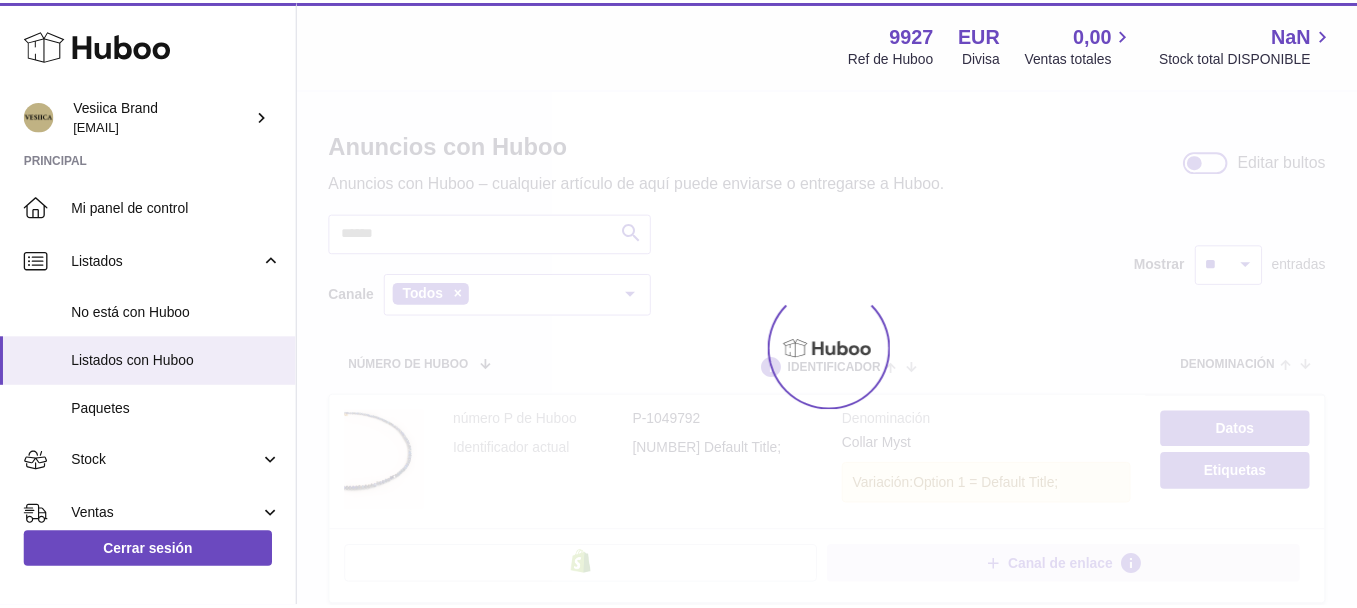 scroll, scrollTop: 0, scrollLeft: 0, axis: both 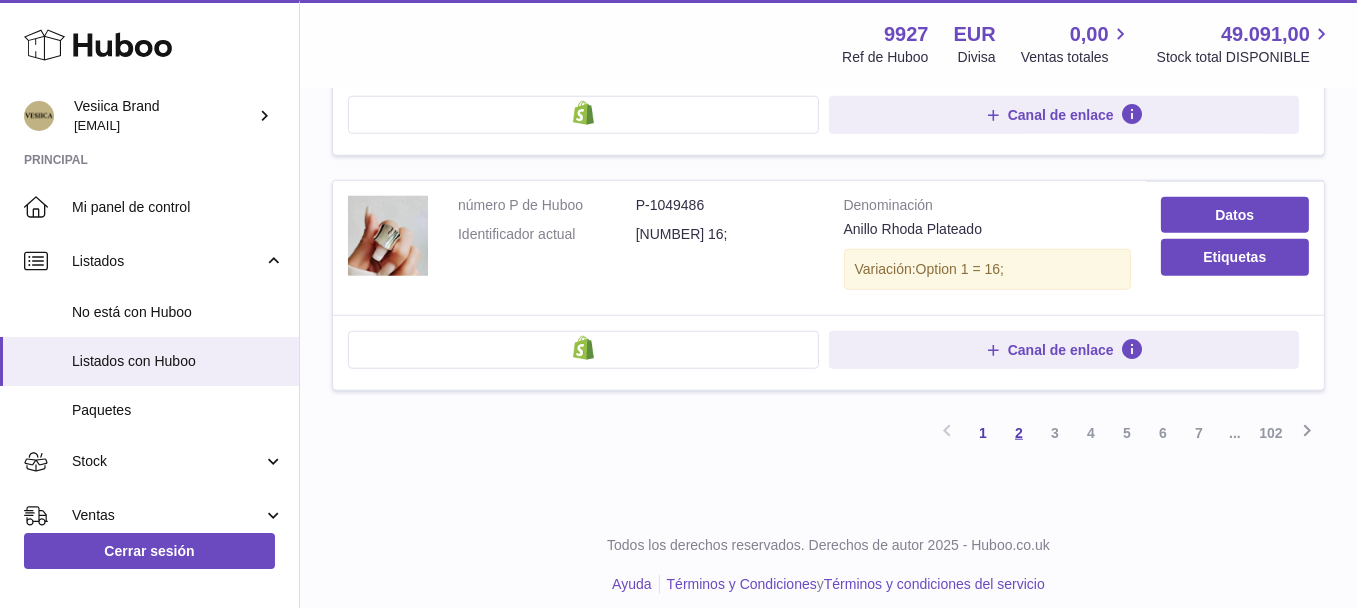 click on "2" at bounding box center (1019, 433) 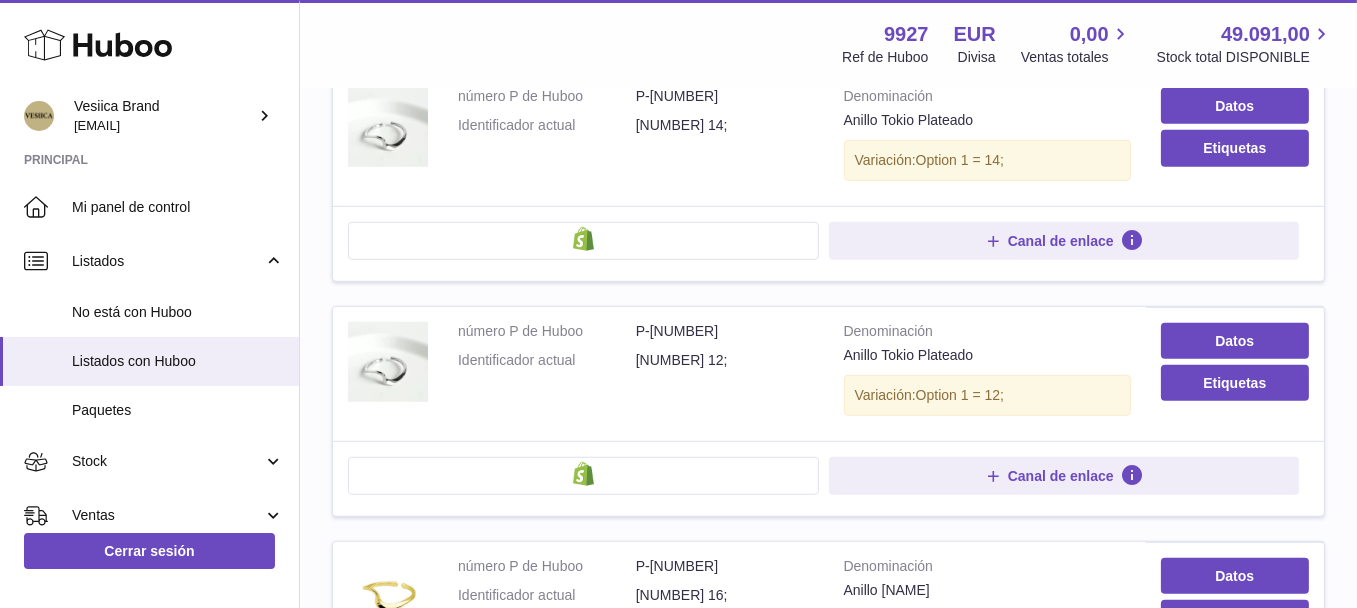 scroll, scrollTop: 2290, scrollLeft: 0, axis: vertical 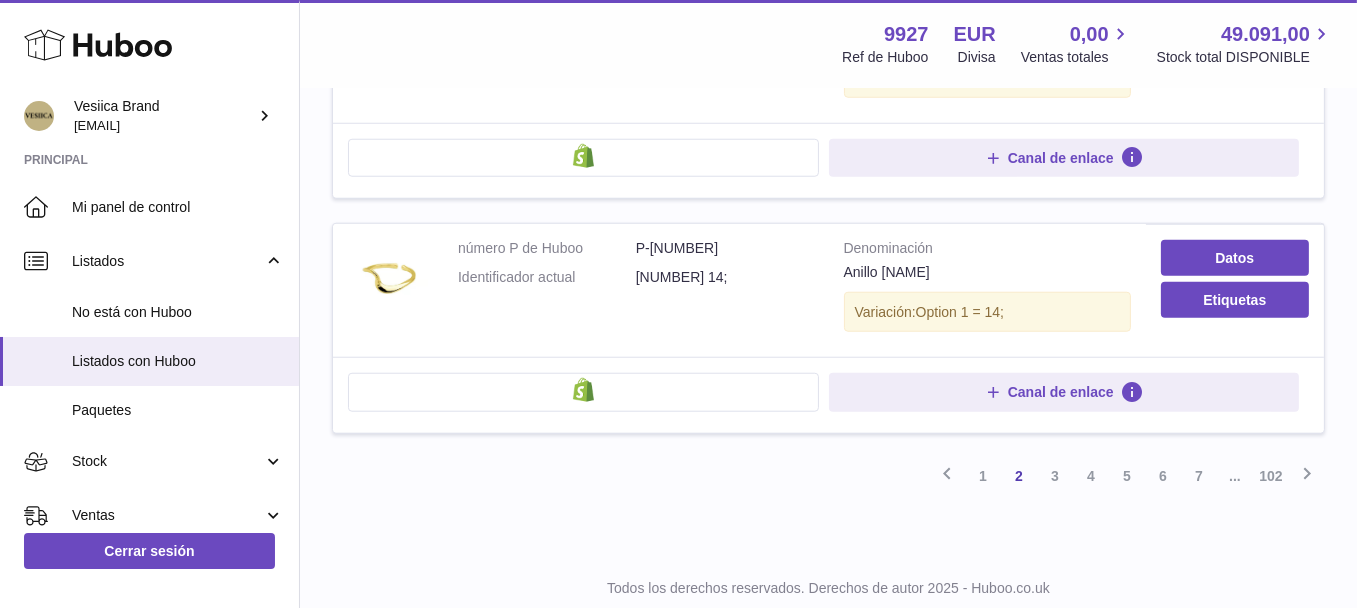 click on "3" at bounding box center [1055, 476] 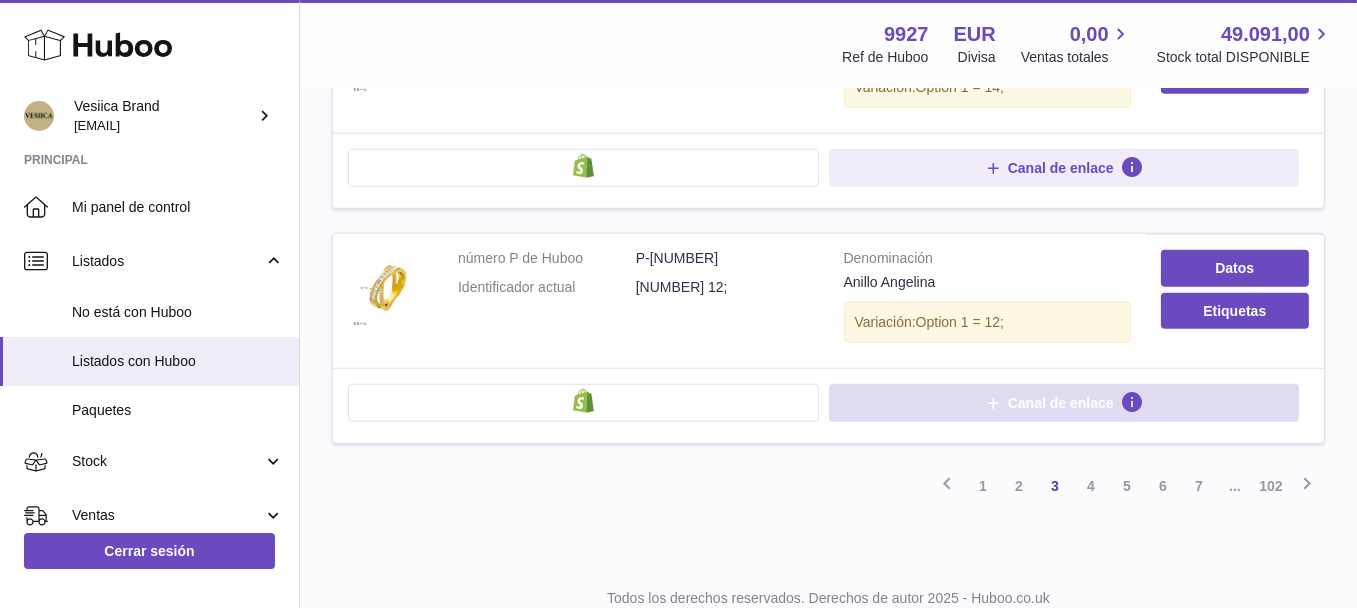 scroll, scrollTop: 2410, scrollLeft: 0, axis: vertical 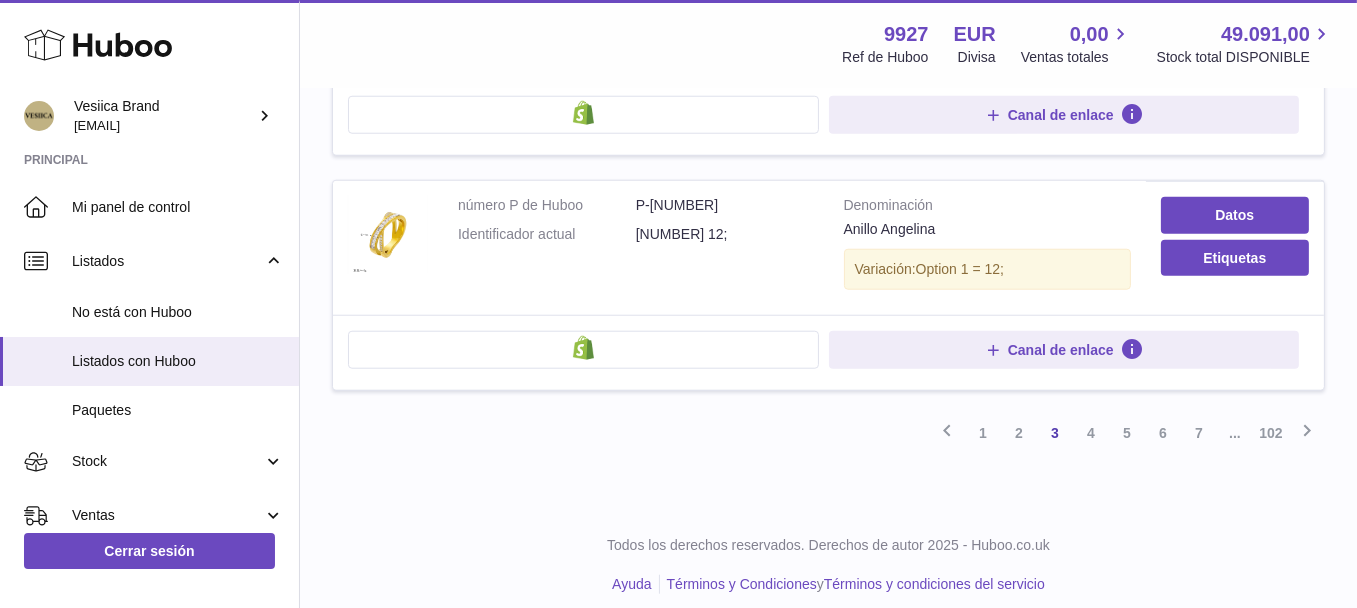 click on "4" at bounding box center (1091, 433) 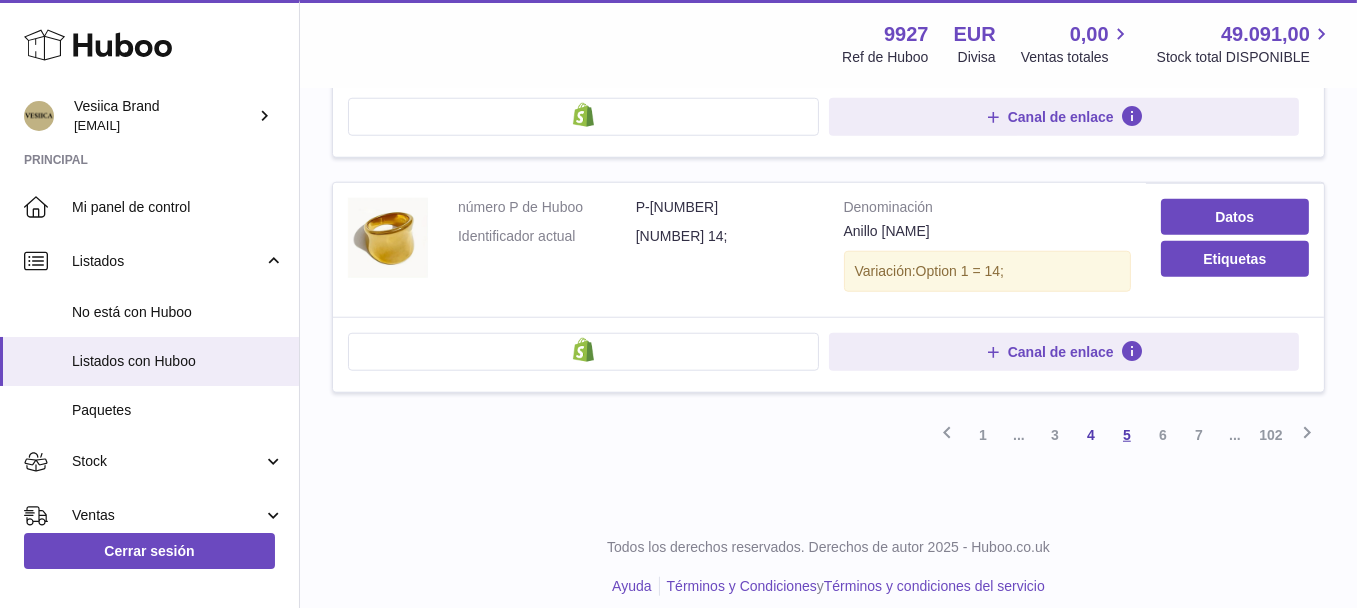 click on "5" at bounding box center [1127, 435] 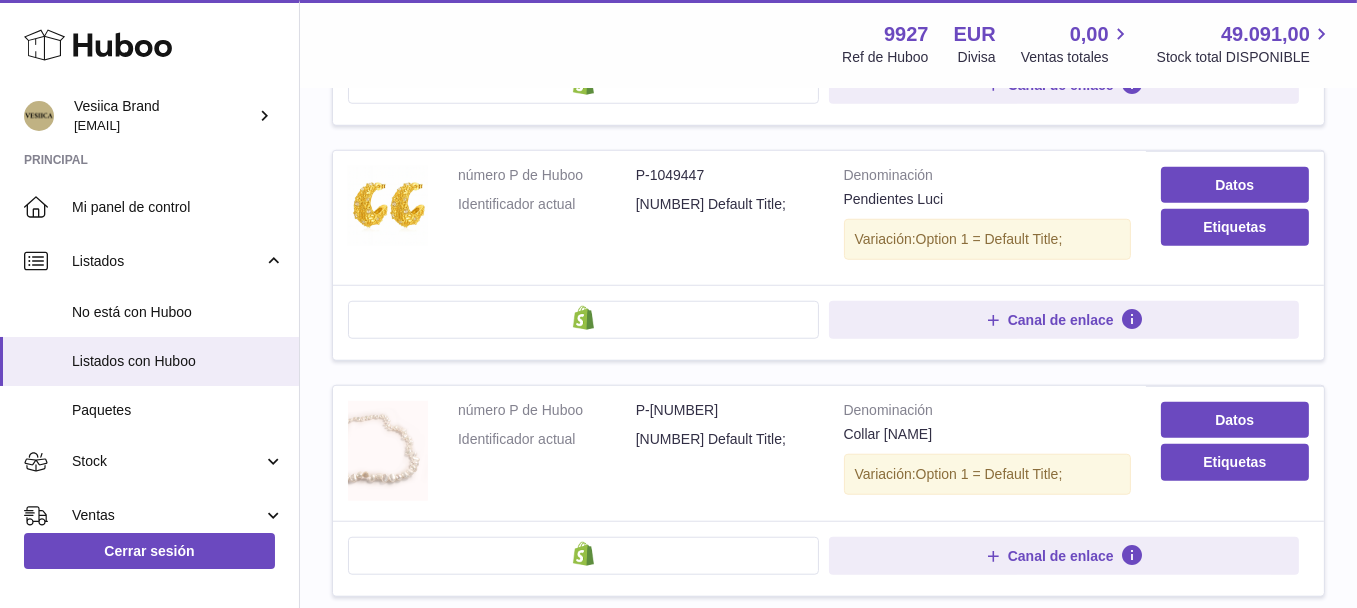 scroll, scrollTop: 2336, scrollLeft: 0, axis: vertical 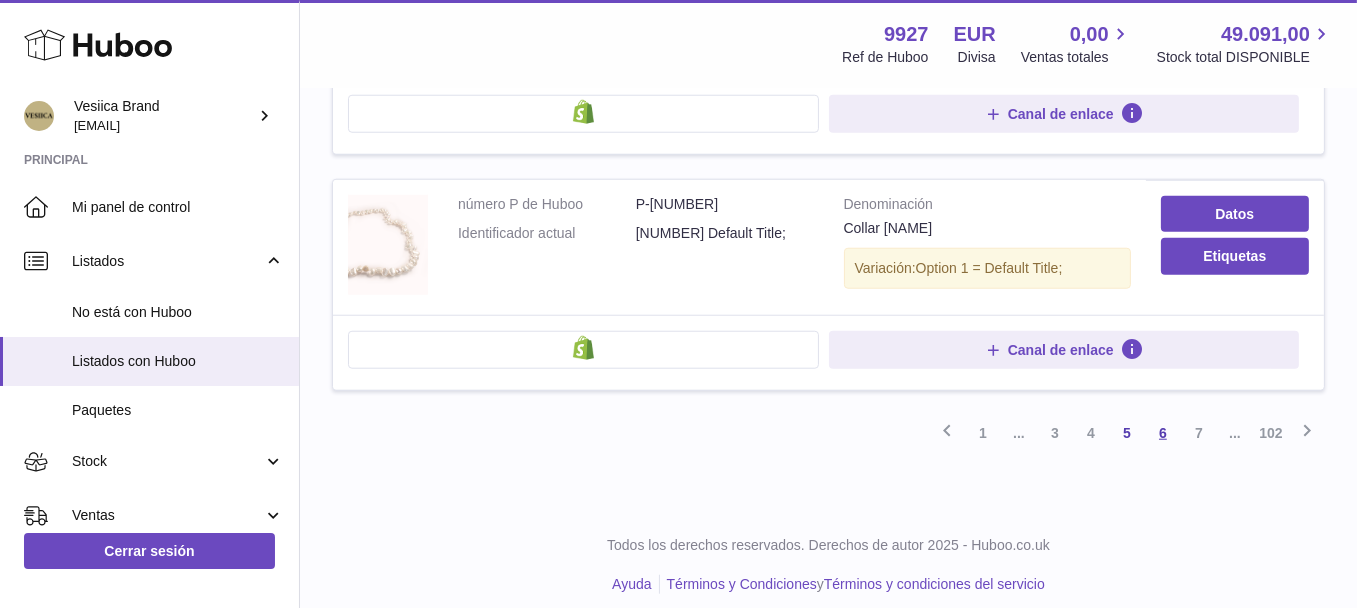 click on "6" at bounding box center (1163, 433) 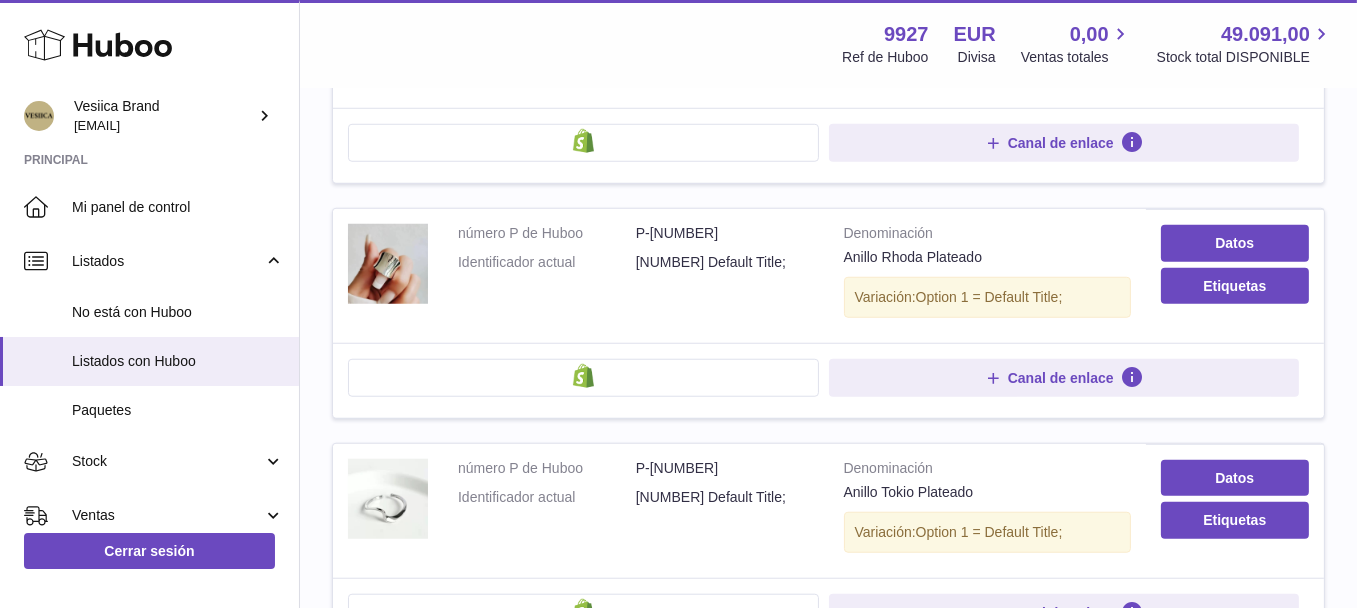 scroll, scrollTop: 2352, scrollLeft: 0, axis: vertical 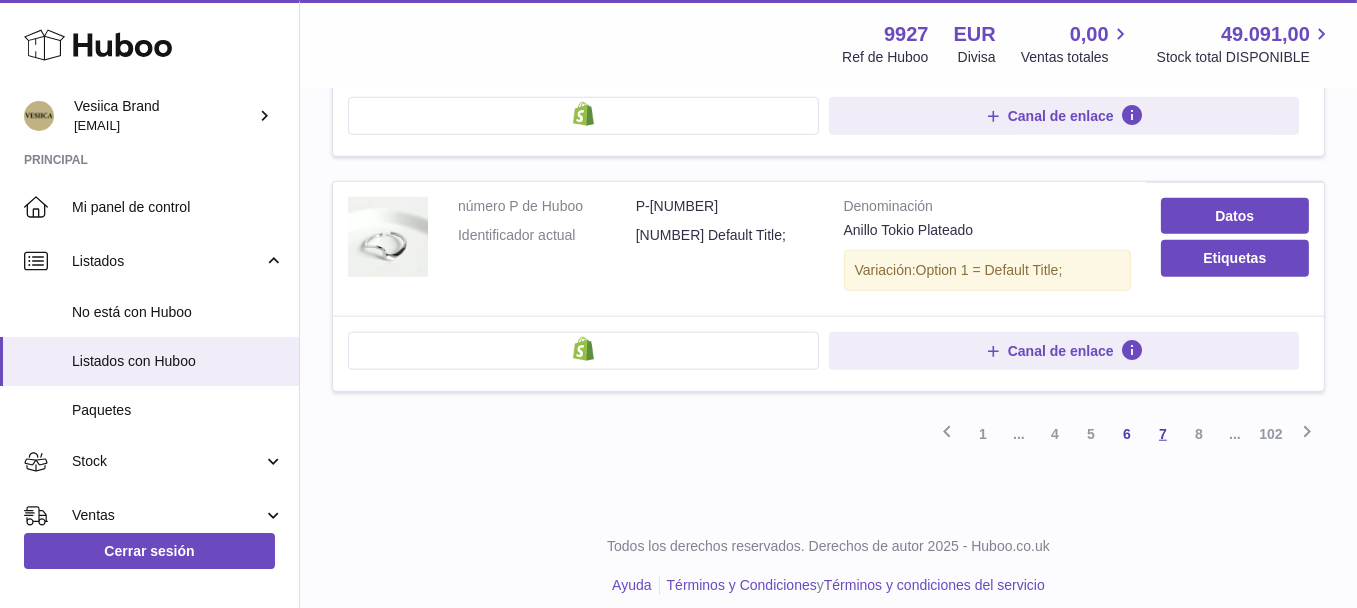 click on "7" at bounding box center (1163, 434) 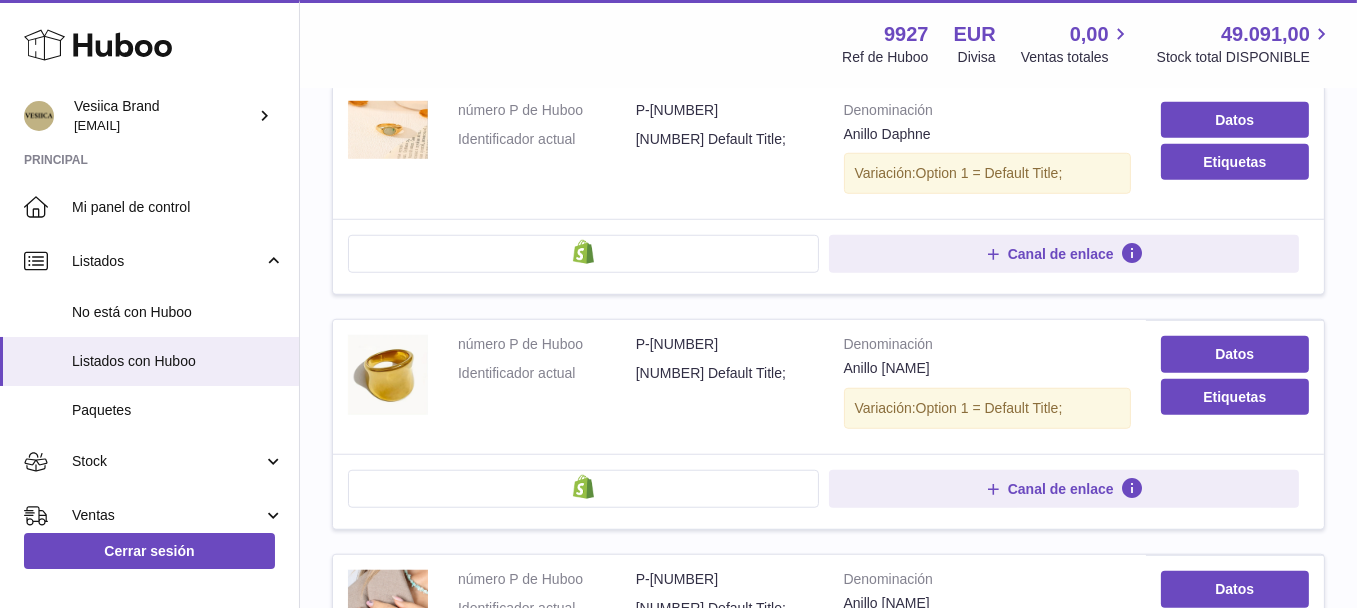 scroll, scrollTop: 2290, scrollLeft: 0, axis: vertical 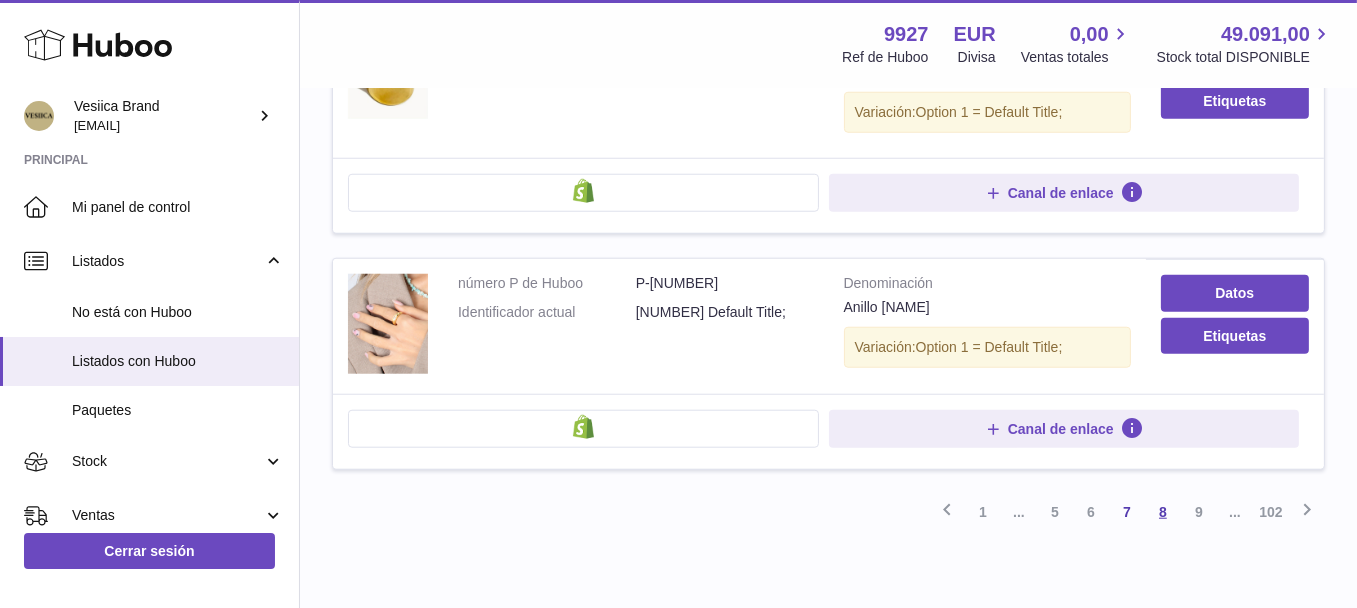 click on "8" at bounding box center (1163, 512) 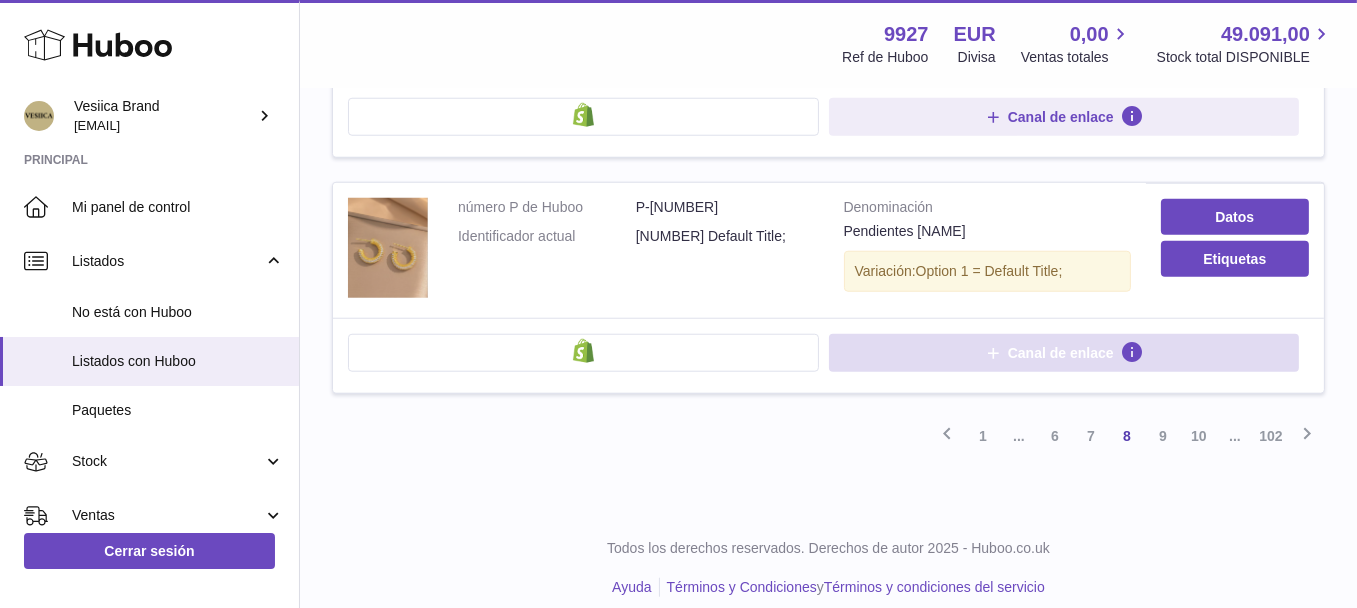 scroll, scrollTop: 2337, scrollLeft: 0, axis: vertical 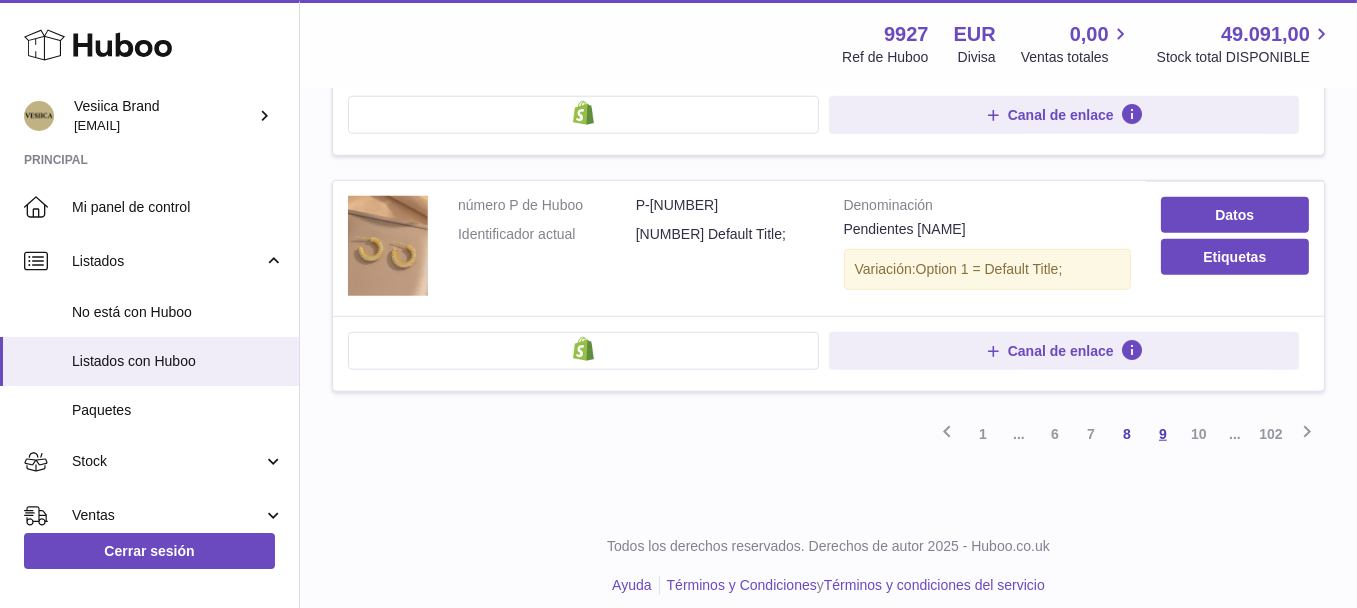 click on "9" at bounding box center [1163, 434] 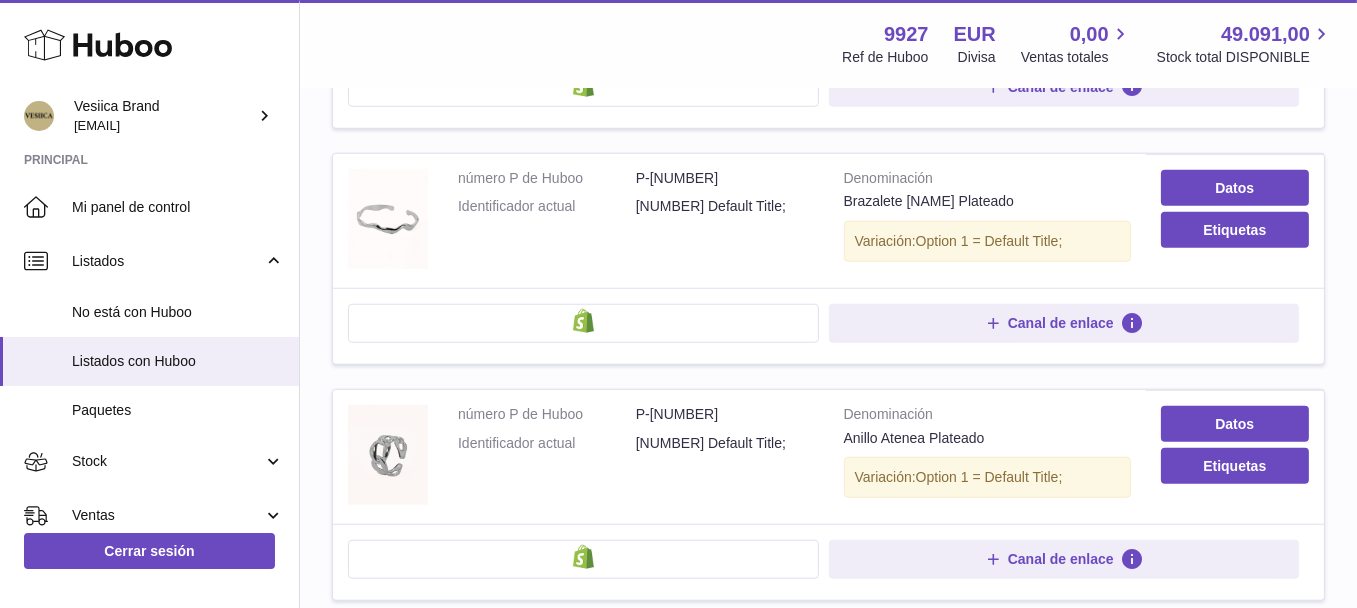 scroll, scrollTop: 2340, scrollLeft: 0, axis: vertical 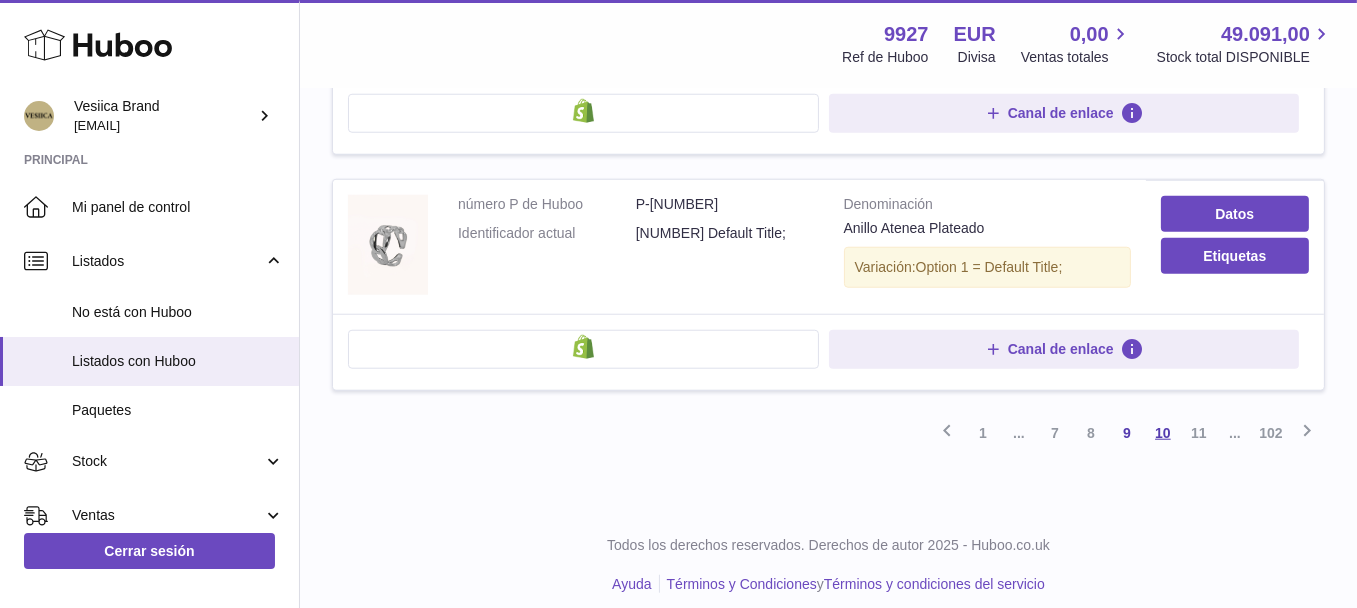 click on "10" at bounding box center (1163, 433) 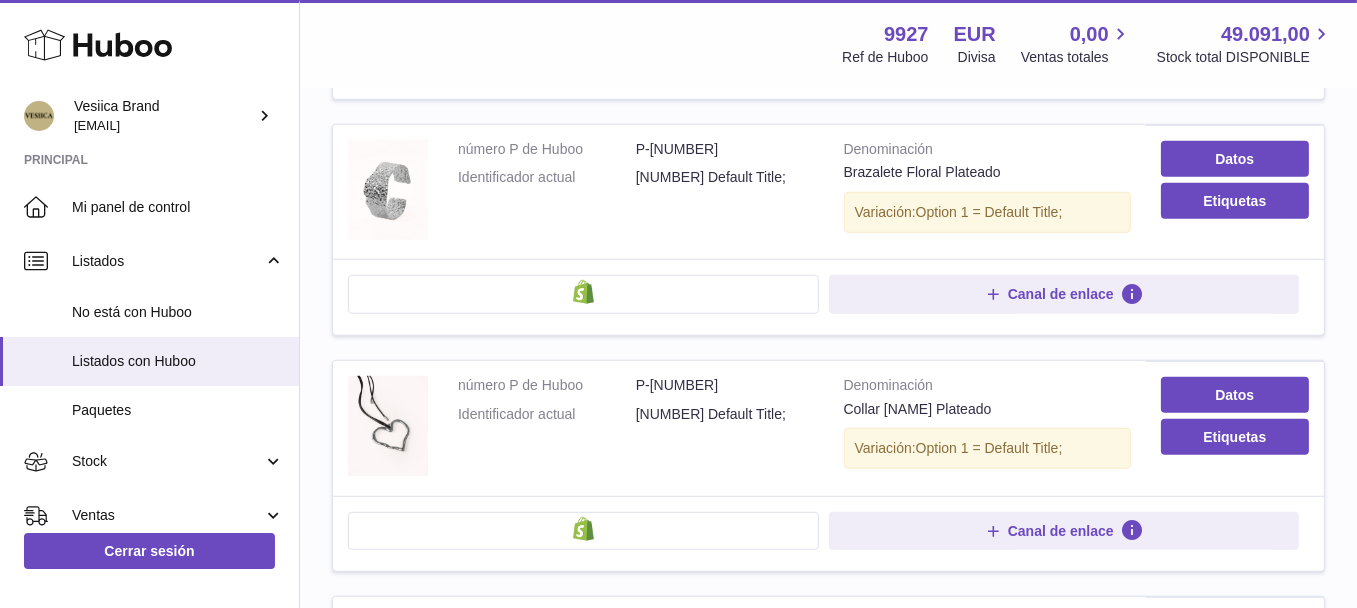 scroll, scrollTop: 1690, scrollLeft: 0, axis: vertical 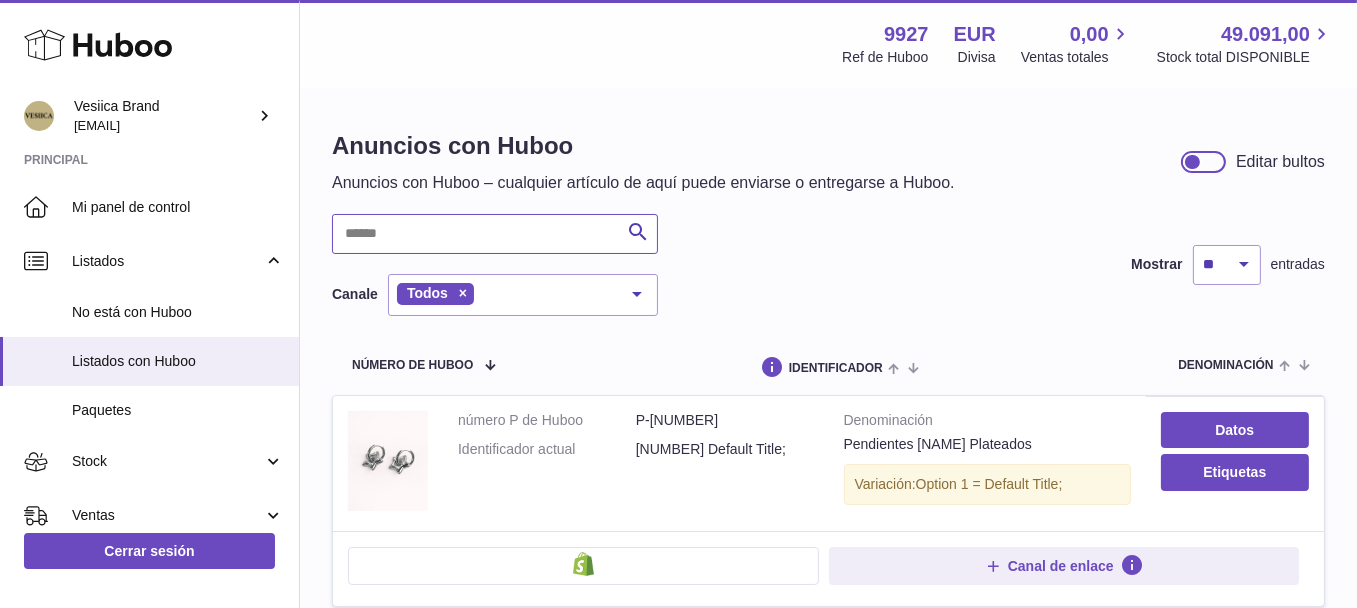 click at bounding box center [495, 234] 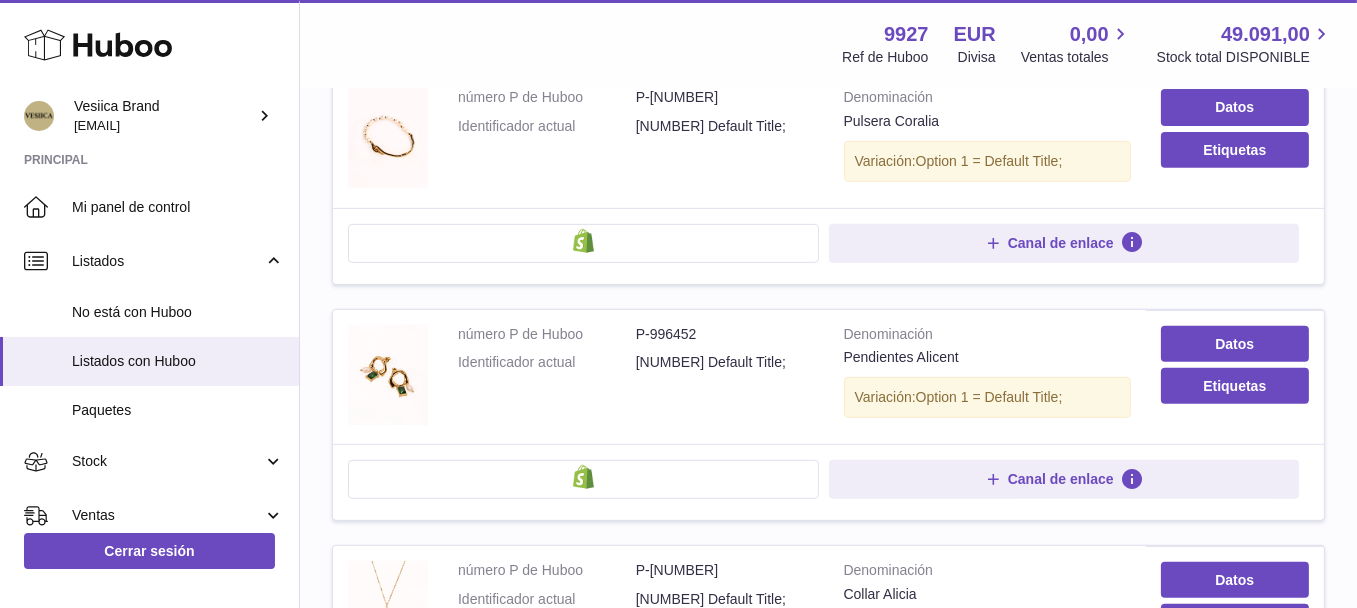 scroll, scrollTop: 1100, scrollLeft: 0, axis: vertical 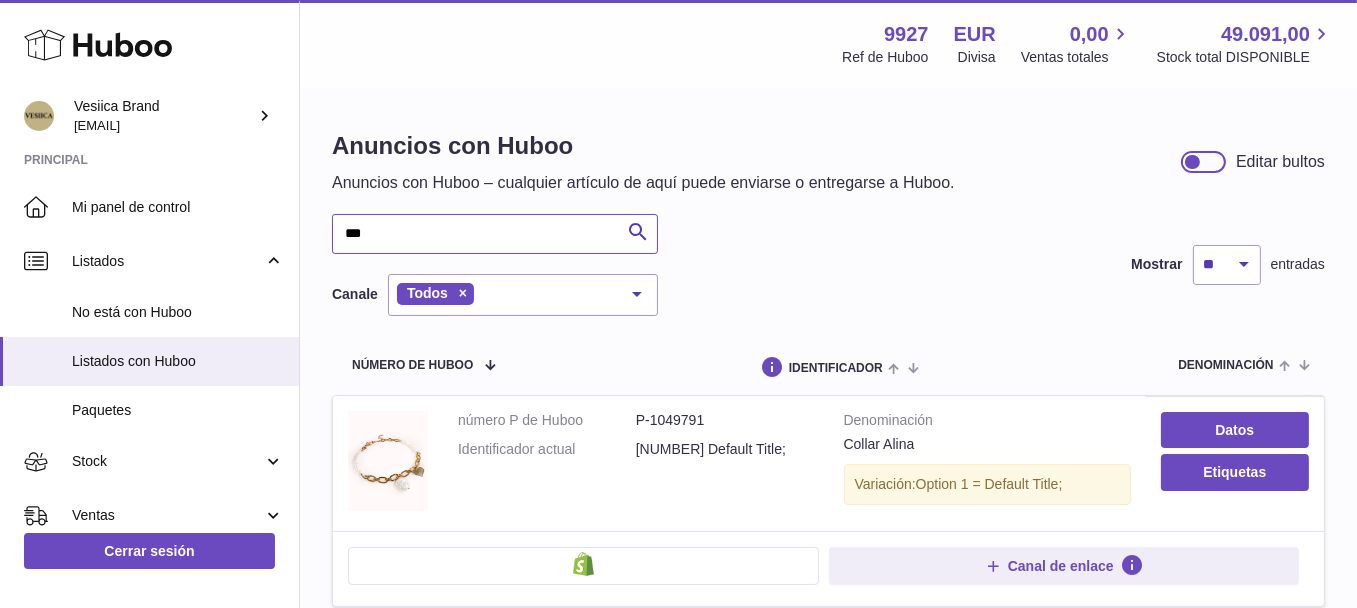 click on "***" at bounding box center [495, 234] 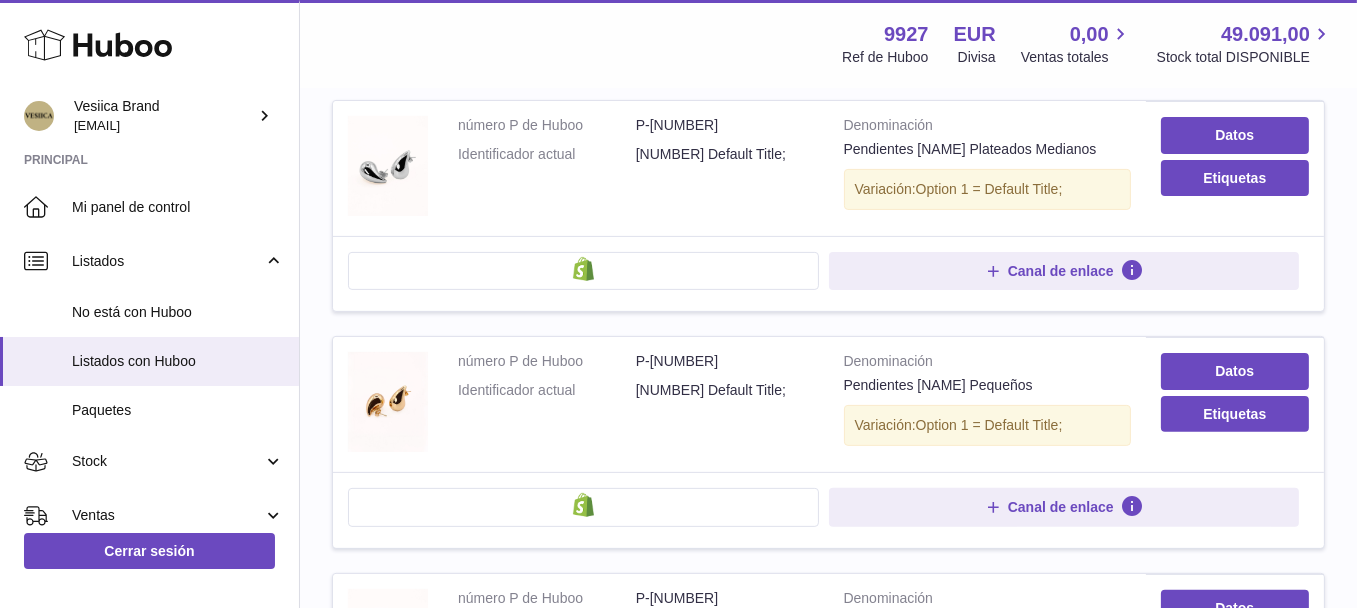 scroll, scrollTop: 800, scrollLeft: 0, axis: vertical 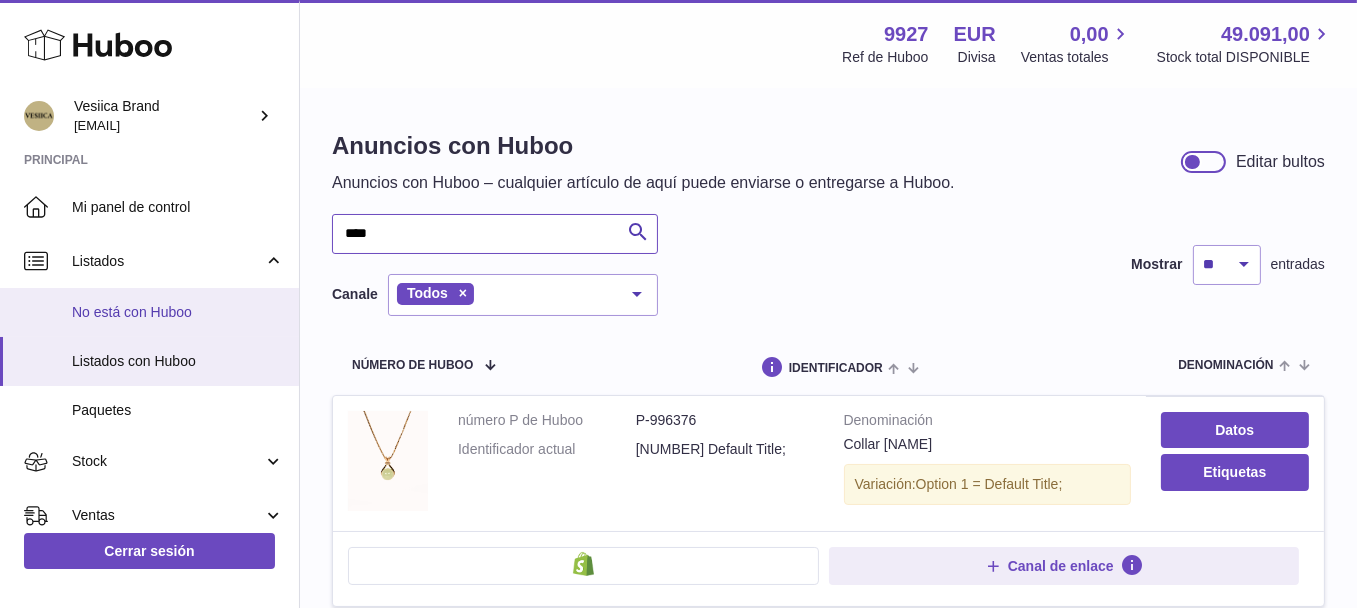 drag, startPoint x: 477, startPoint y: 222, endPoint x: 0, endPoint y: 300, distance: 483.3353 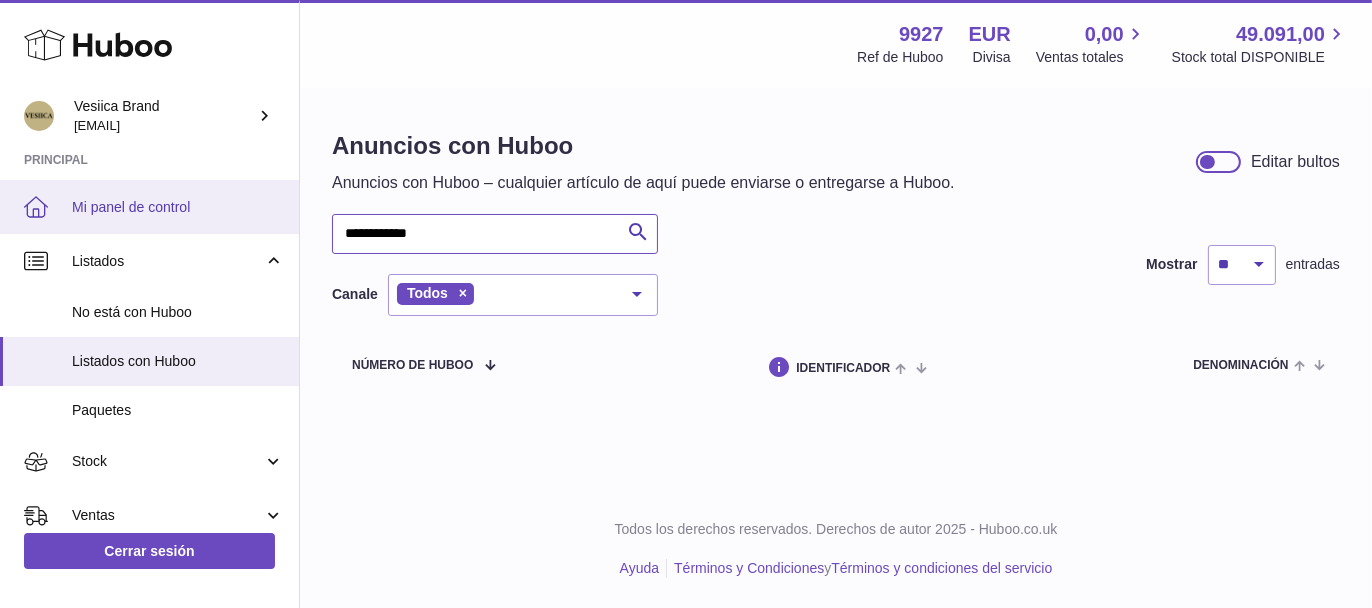 drag, startPoint x: 400, startPoint y: 230, endPoint x: 241, endPoint y: 226, distance: 159.05031 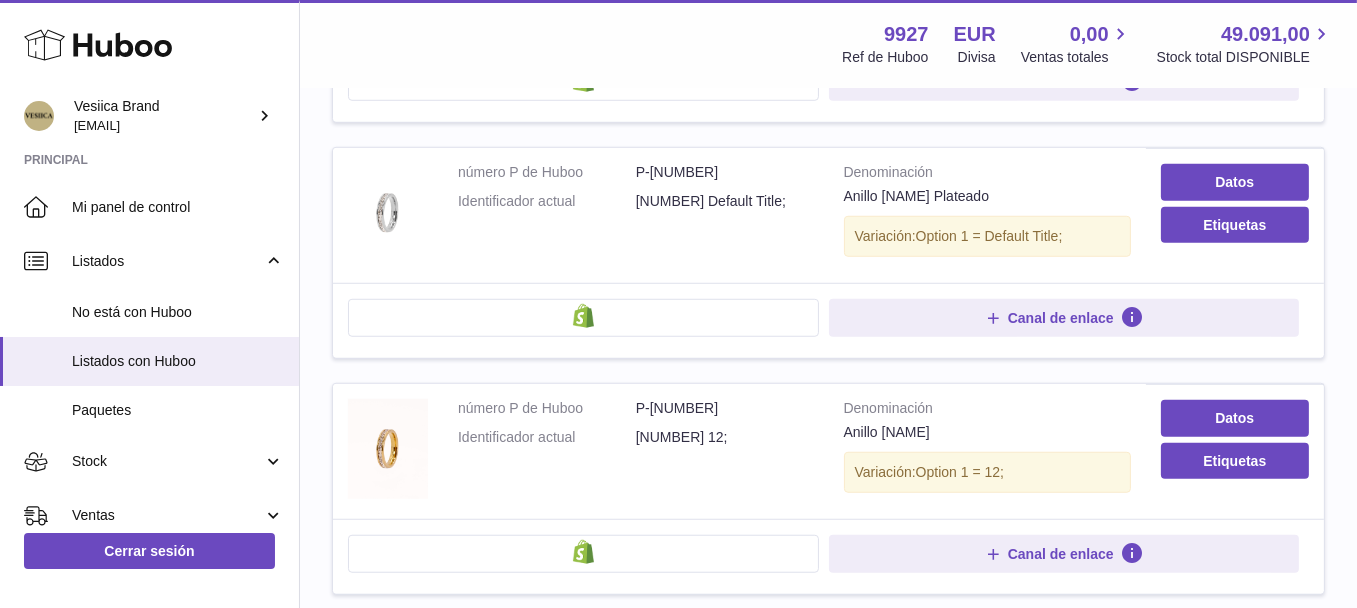 scroll, scrollTop: 2342, scrollLeft: 0, axis: vertical 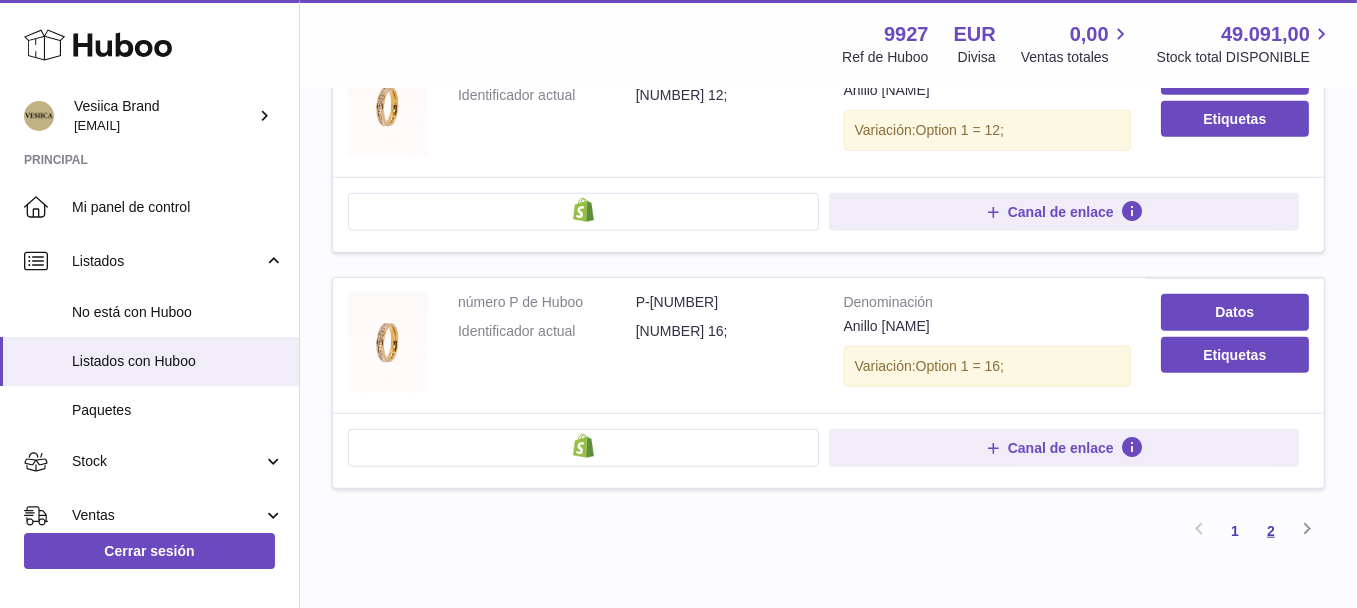 click on "2" at bounding box center (1271, 531) 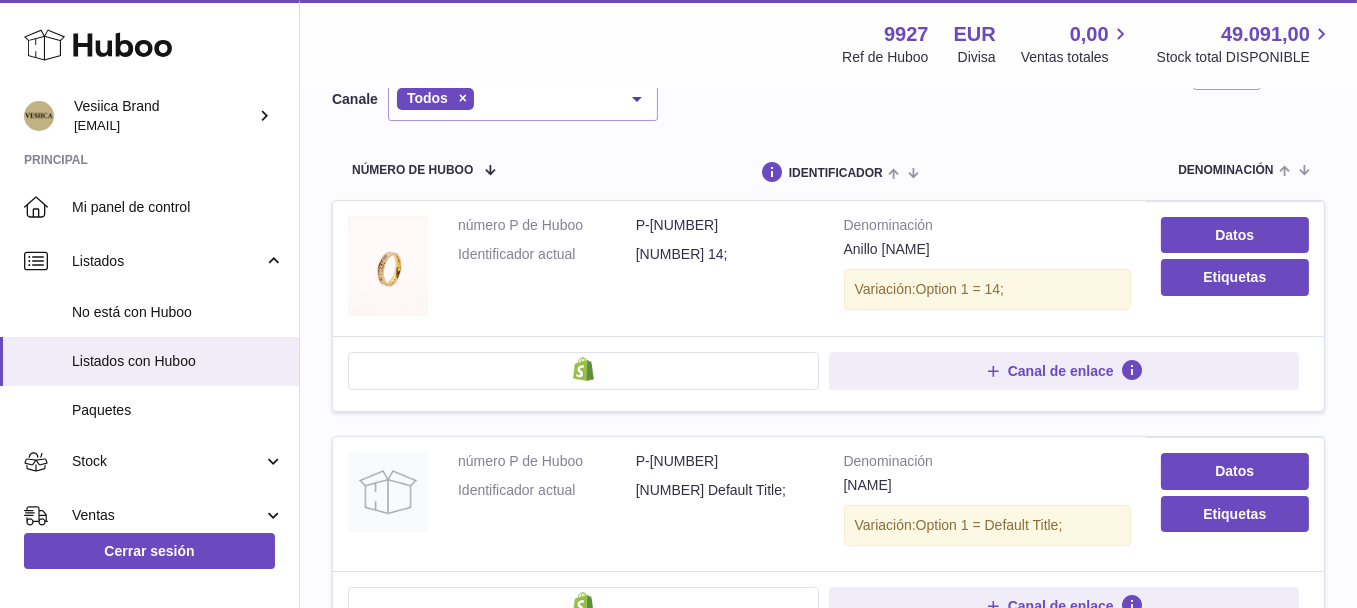 scroll, scrollTop: 200, scrollLeft: 0, axis: vertical 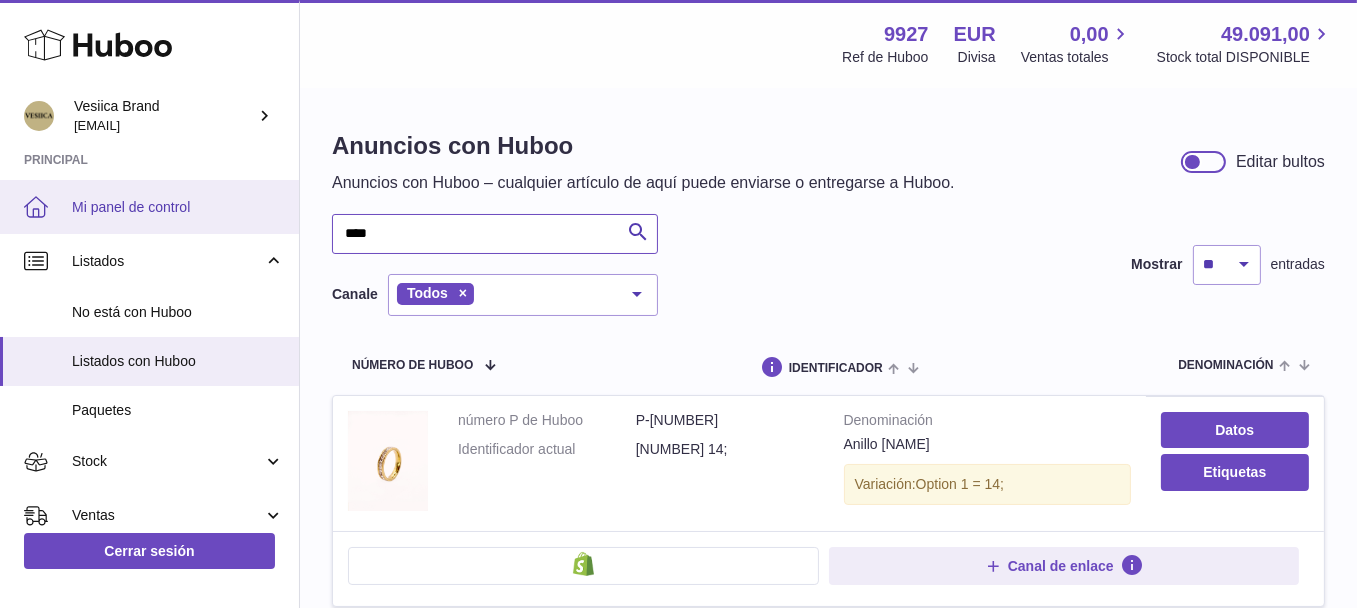 drag, startPoint x: 357, startPoint y: 234, endPoint x: 130, endPoint y: 227, distance: 227.10791 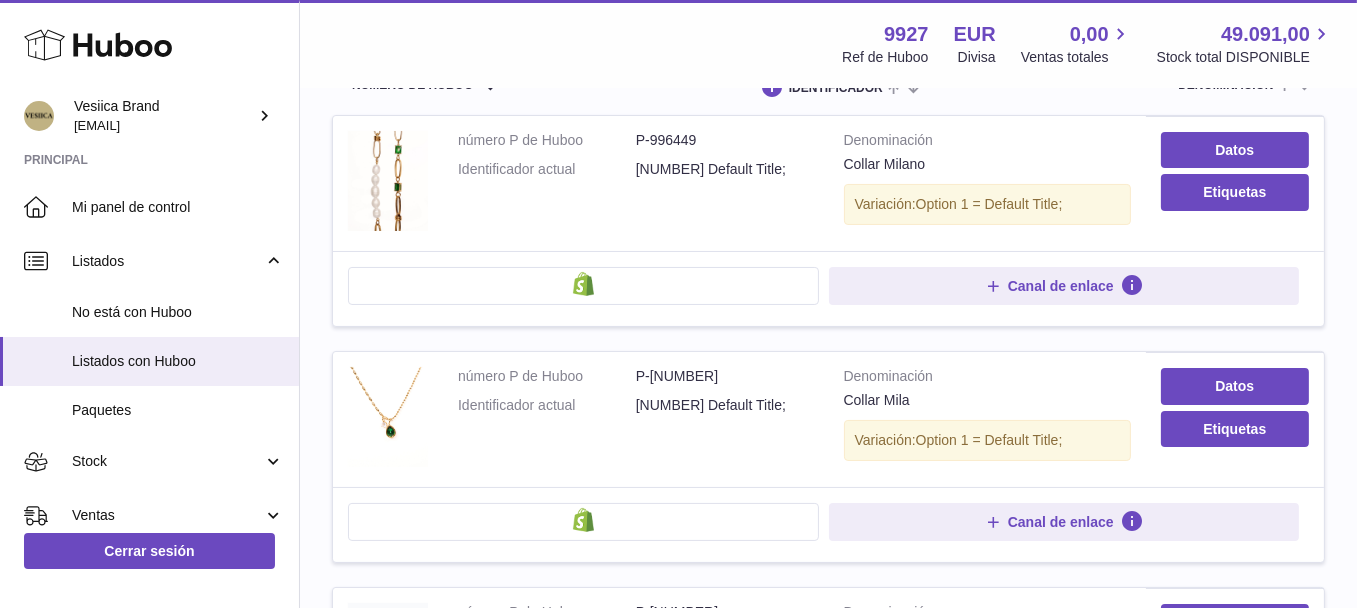scroll, scrollTop: 400, scrollLeft: 0, axis: vertical 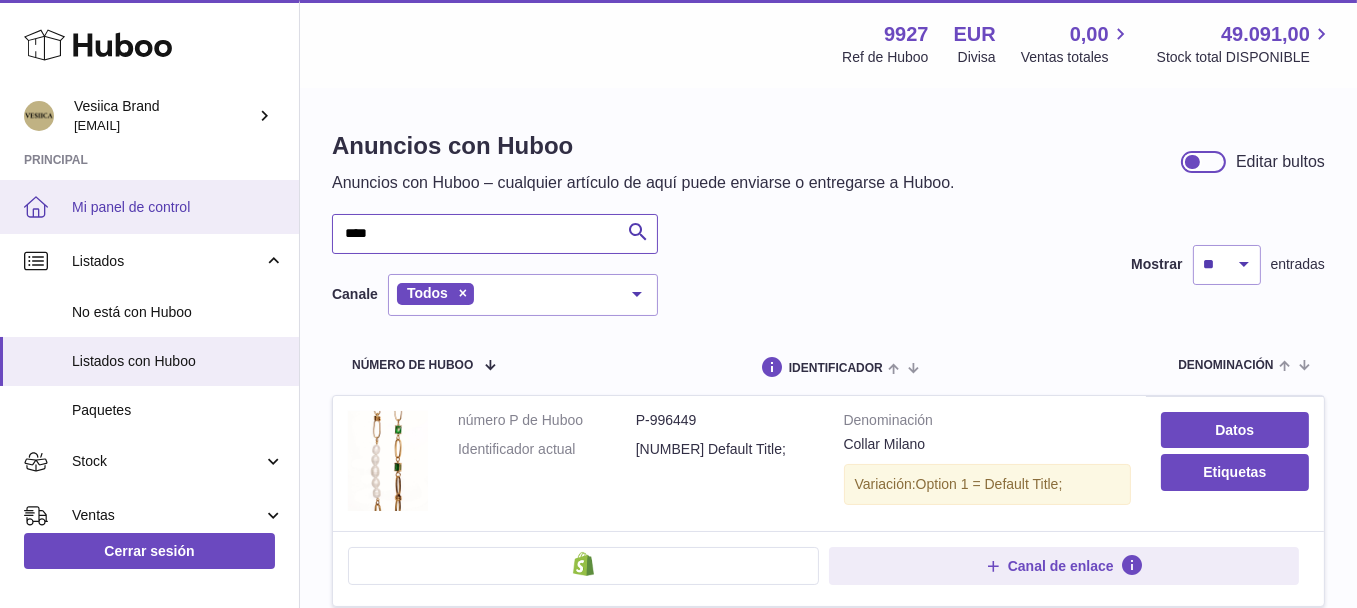 drag, startPoint x: 379, startPoint y: 237, endPoint x: 215, endPoint y: 223, distance: 164.59648 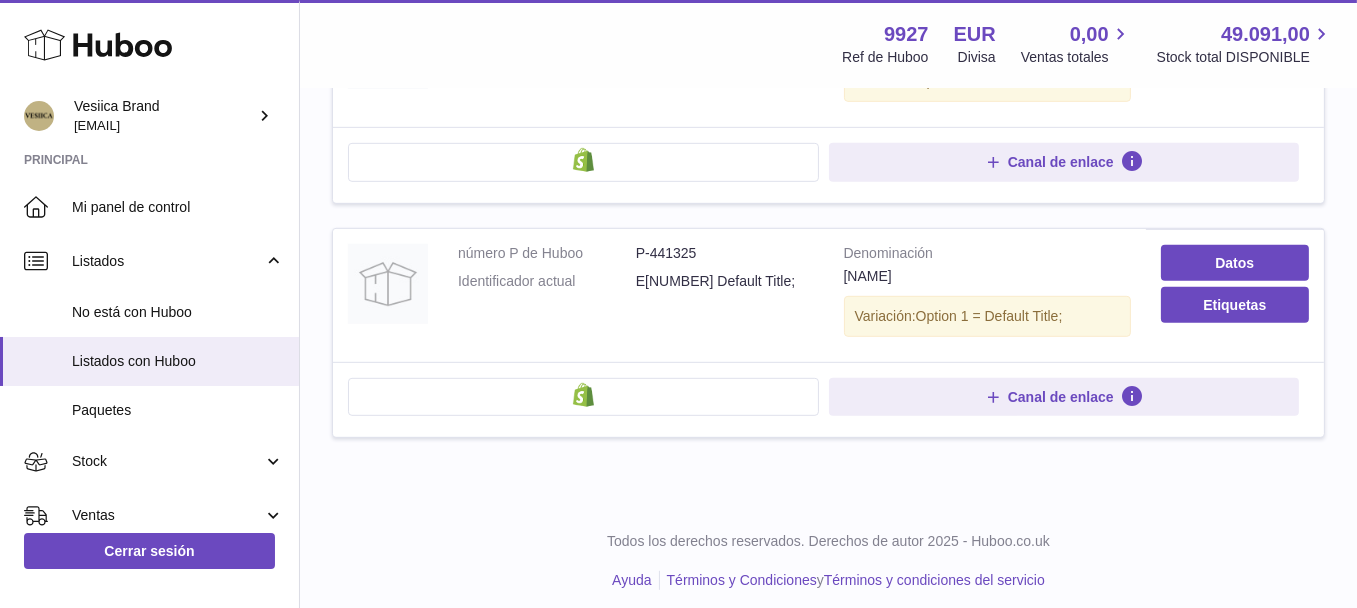 scroll, scrollTop: 1343, scrollLeft: 0, axis: vertical 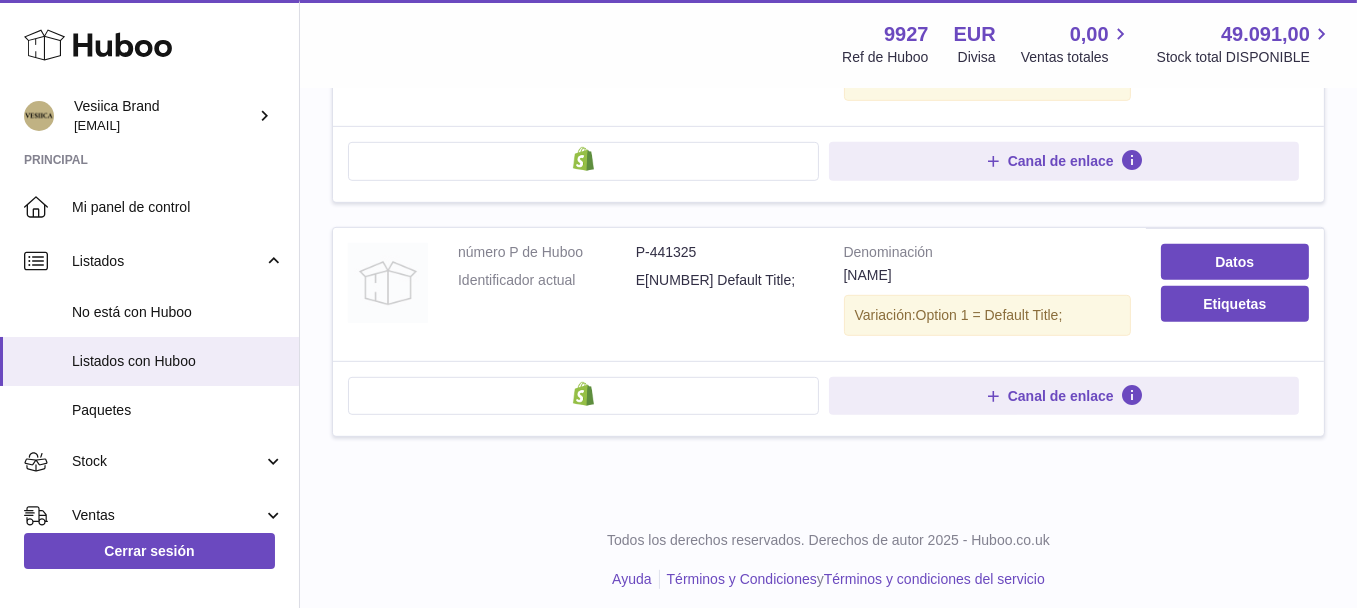 type on "******" 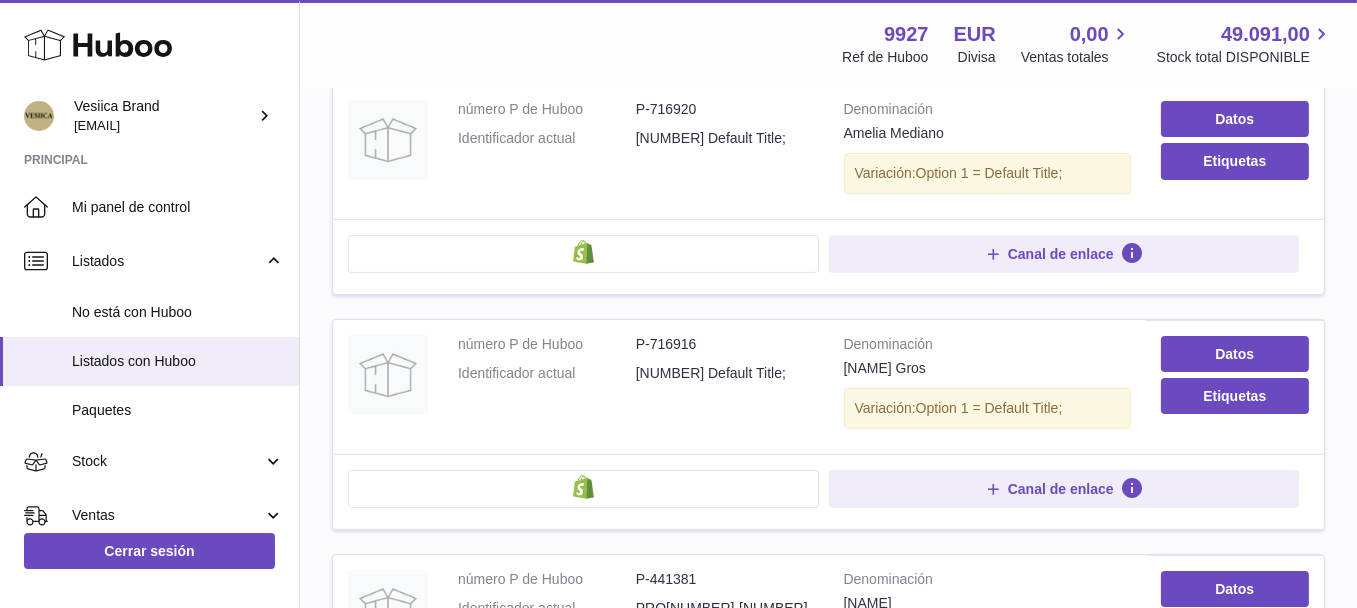 scroll, scrollTop: 543, scrollLeft: 0, axis: vertical 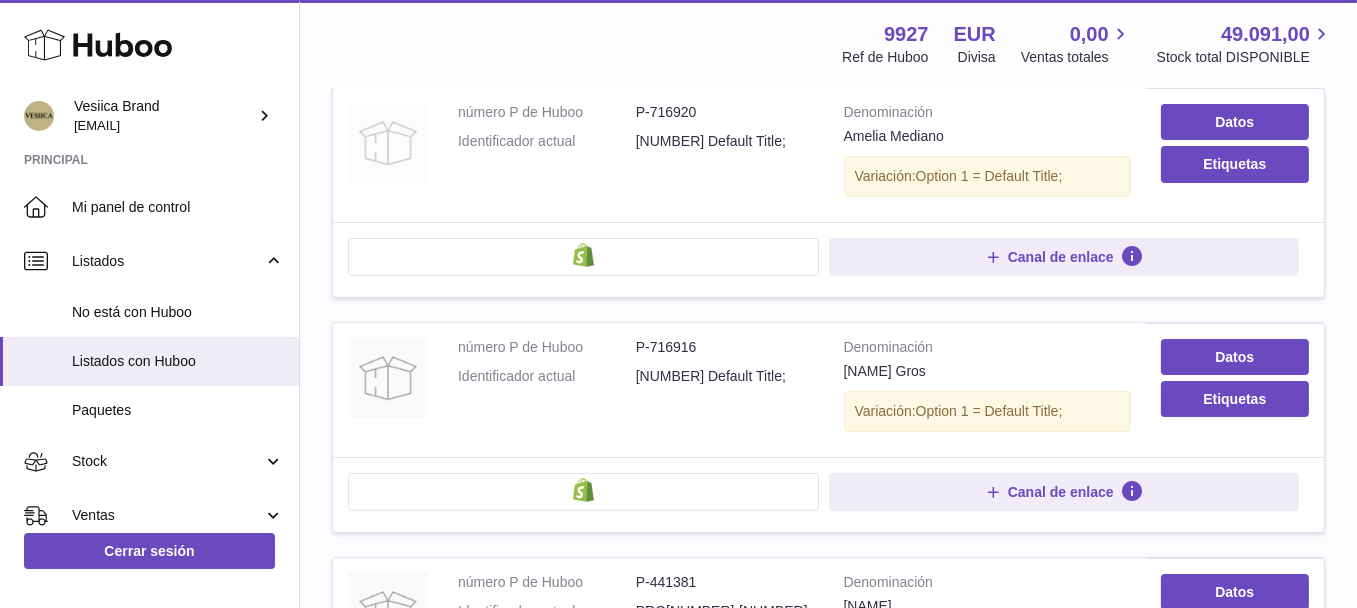 click at bounding box center (388, 143) 